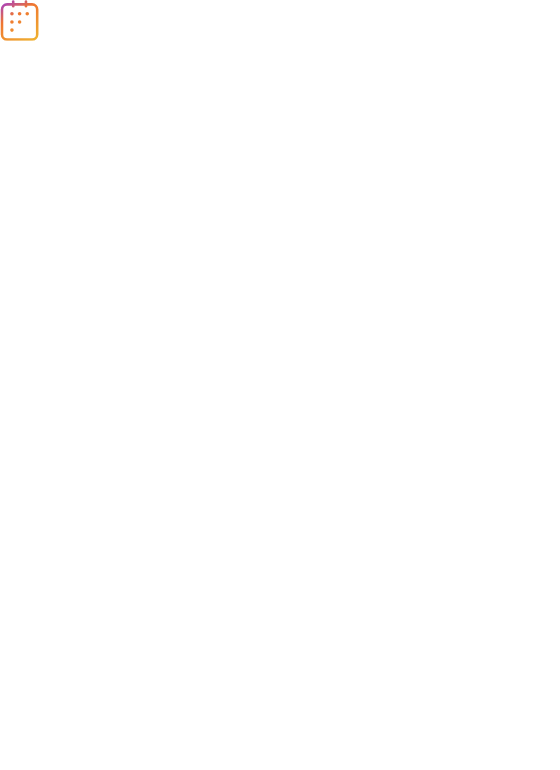 scroll, scrollTop: 0, scrollLeft: 0, axis: both 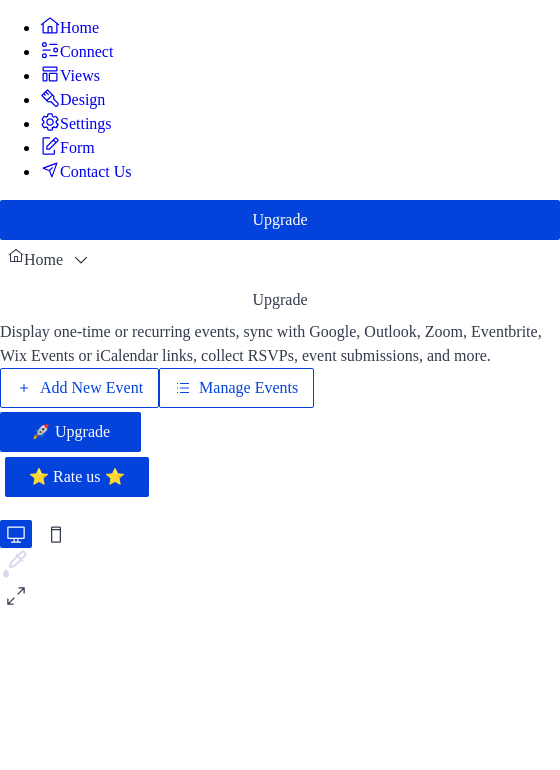 click on "Add New Event" at bounding box center [91, 388] 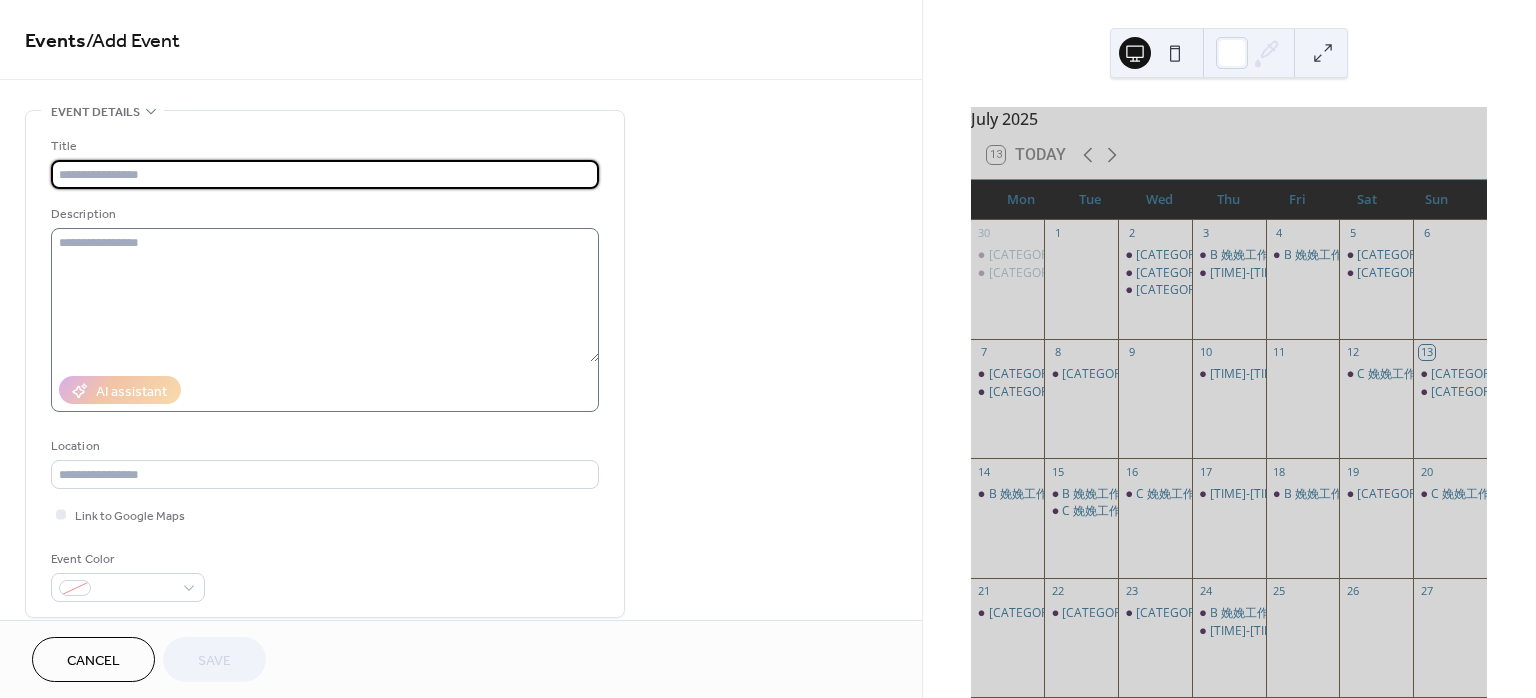 scroll, scrollTop: 0, scrollLeft: 0, axis: both 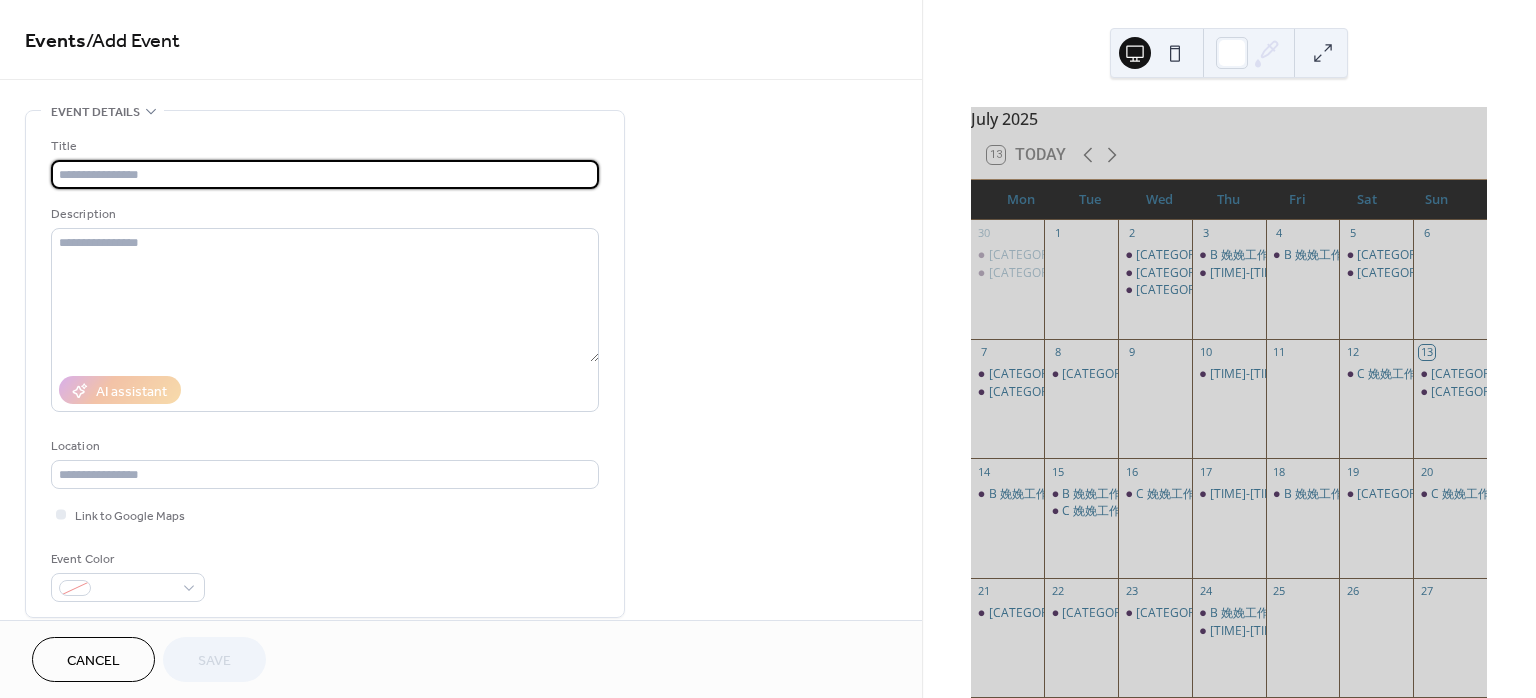 click at bounding box center [325, 174] 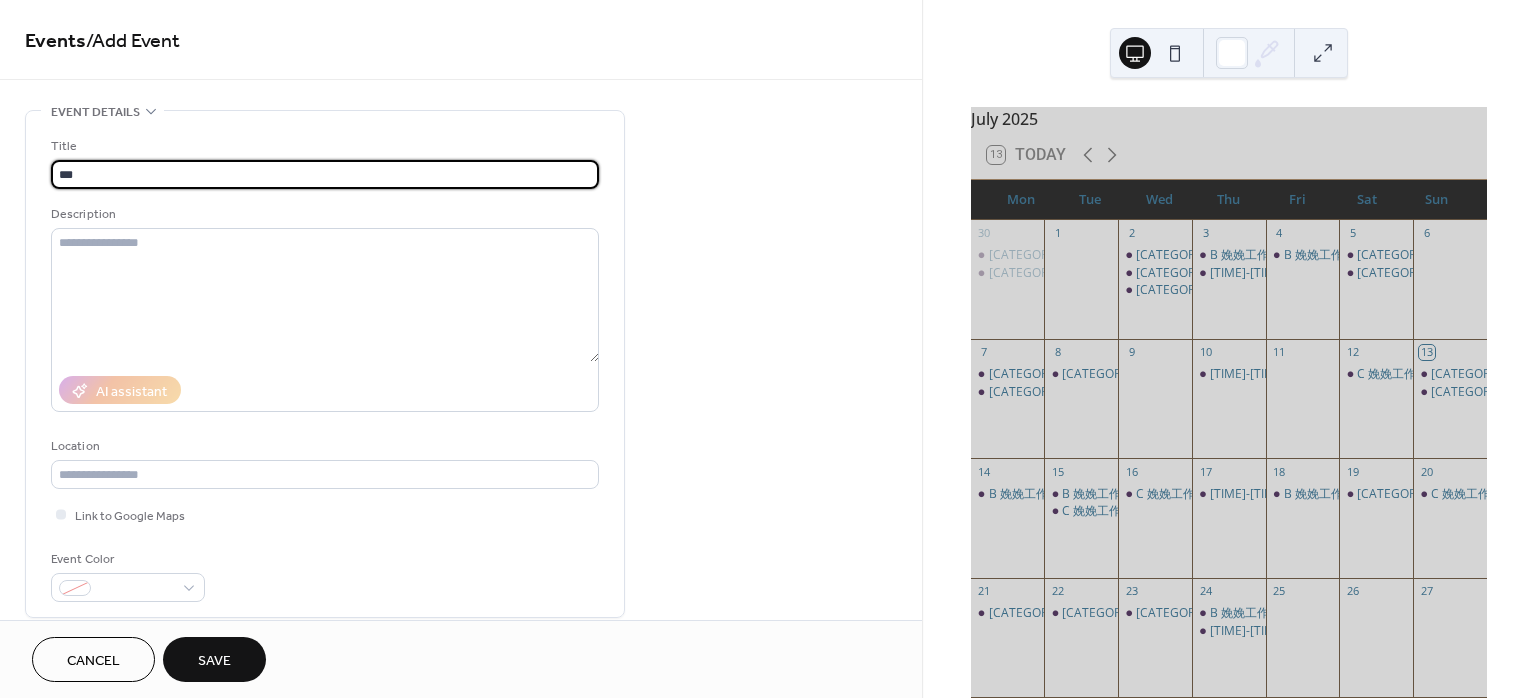 click on "***" at bounding box center [325, 174] 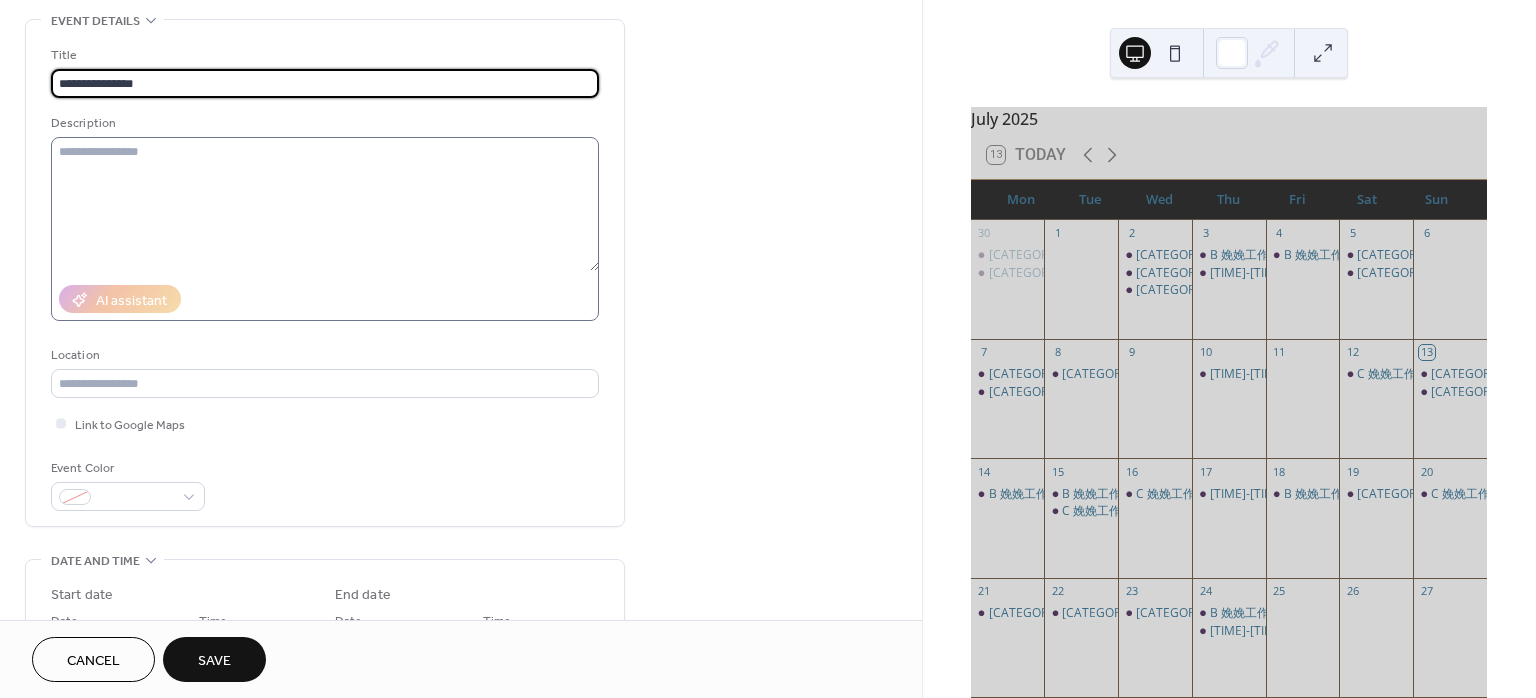 scroll, scrollTop: 133, scrollLeft: 0, axis: vertical 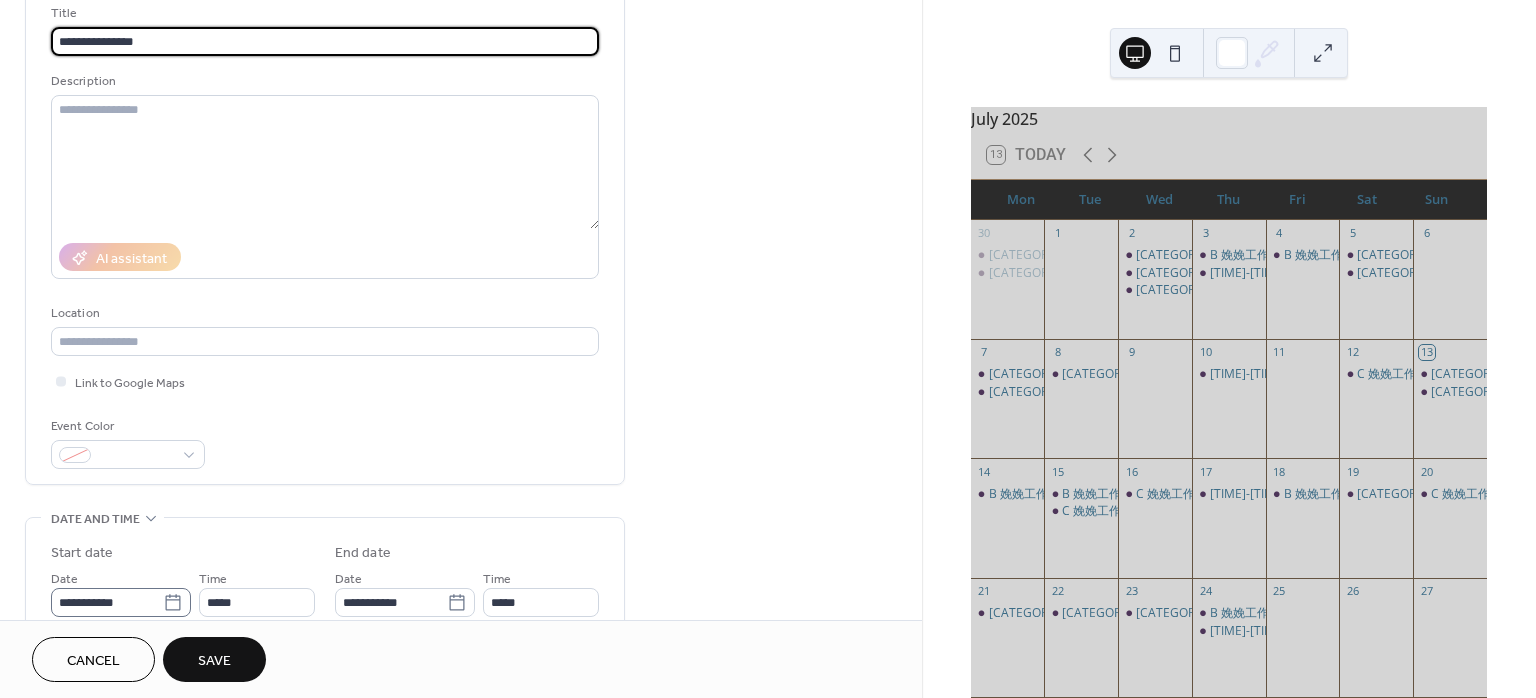 type on "**********" 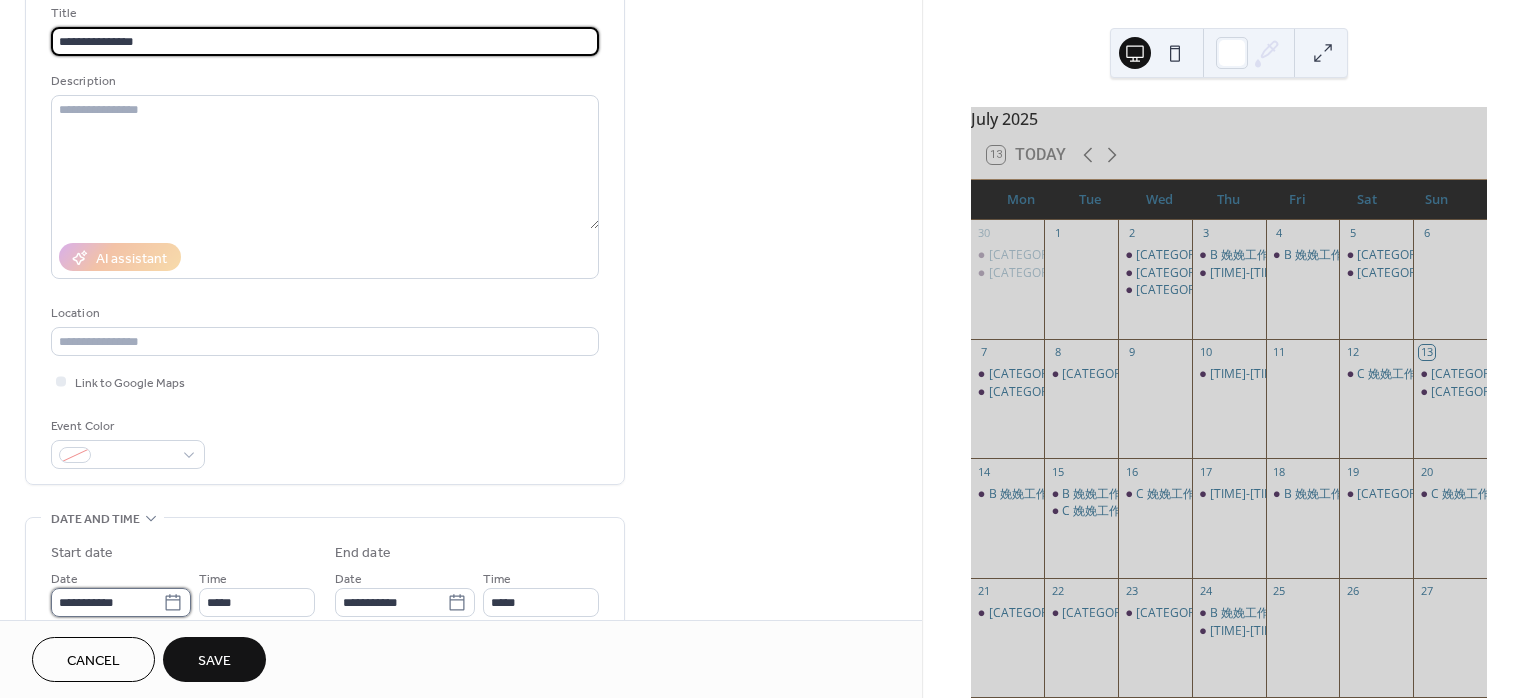click on "**********" at bounding box center [107, 602] 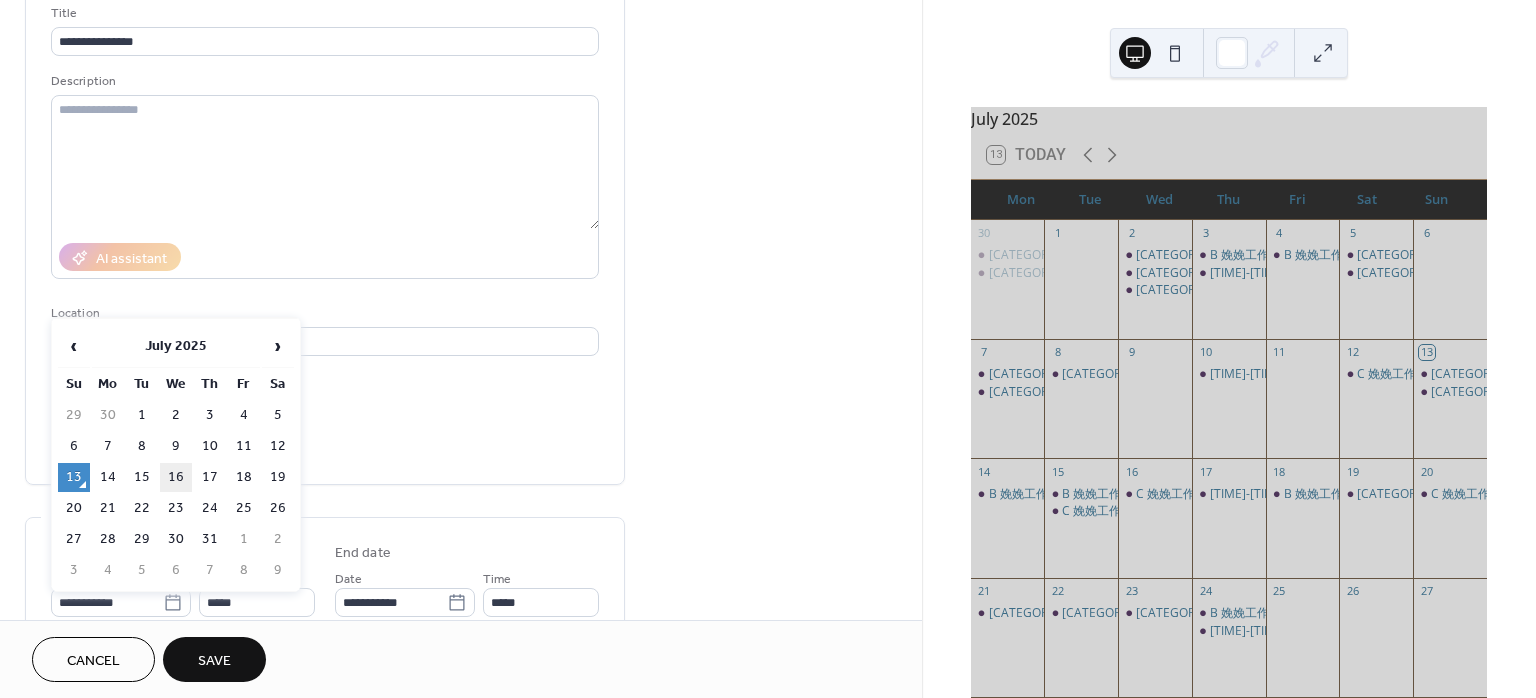 click on "16" at bounding box center [176, 477] 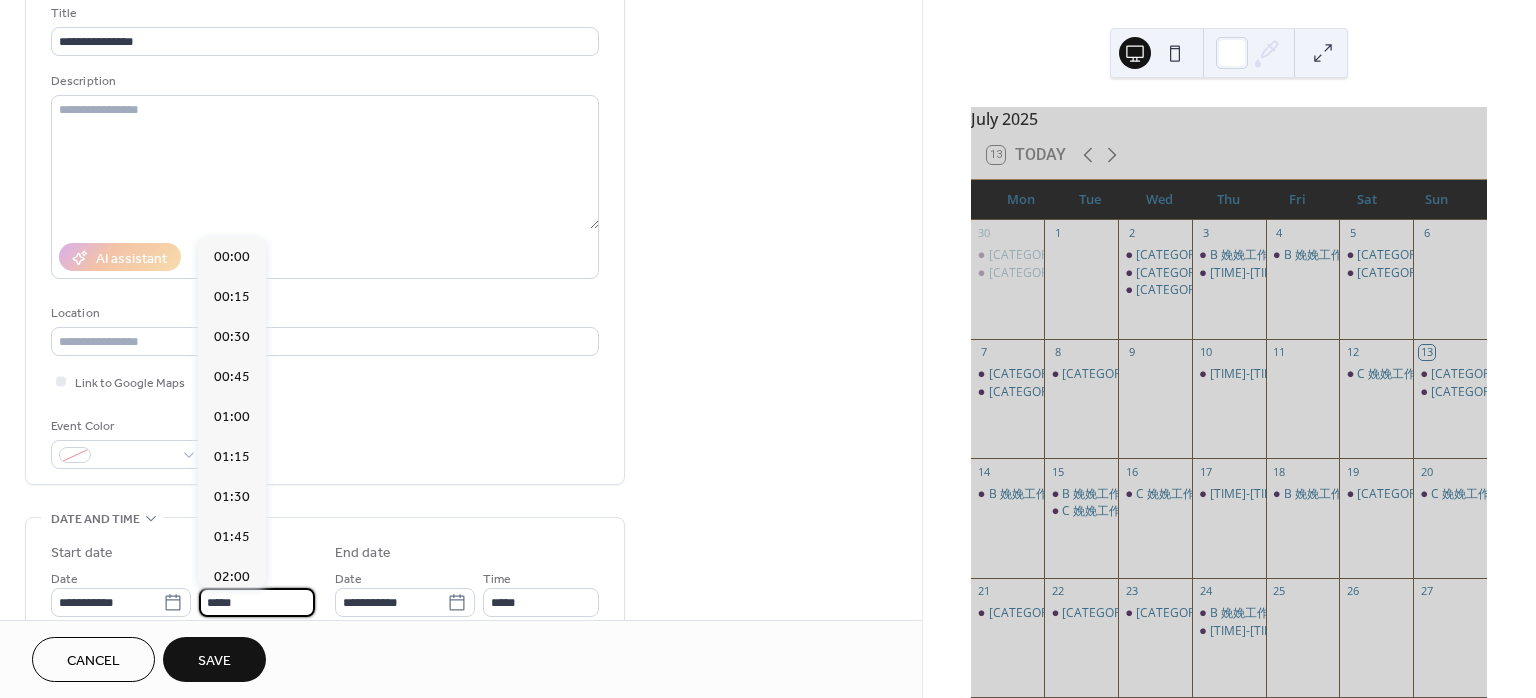 click on "*****" at bounding box center (257, 602) 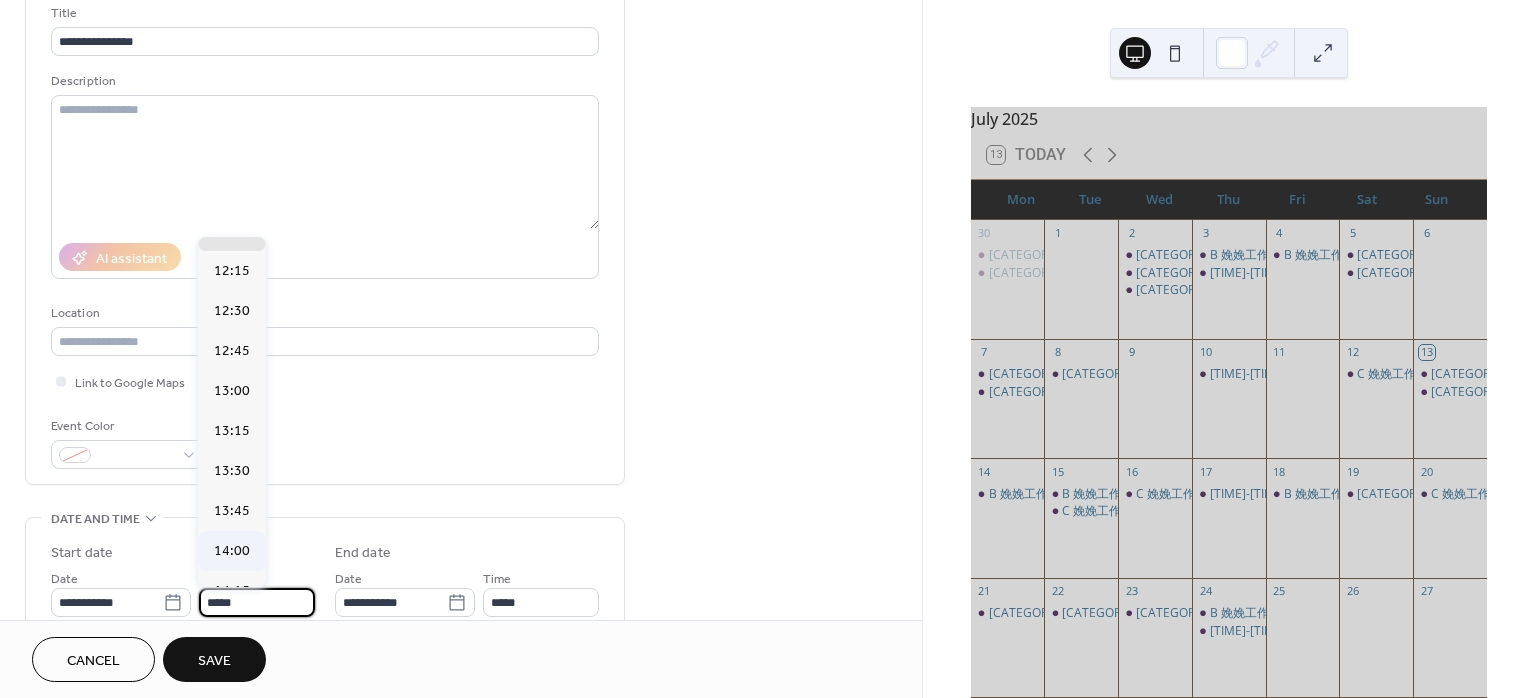 scroll, scrollTop: 2346, scrollLeft: 0, axis: vertical 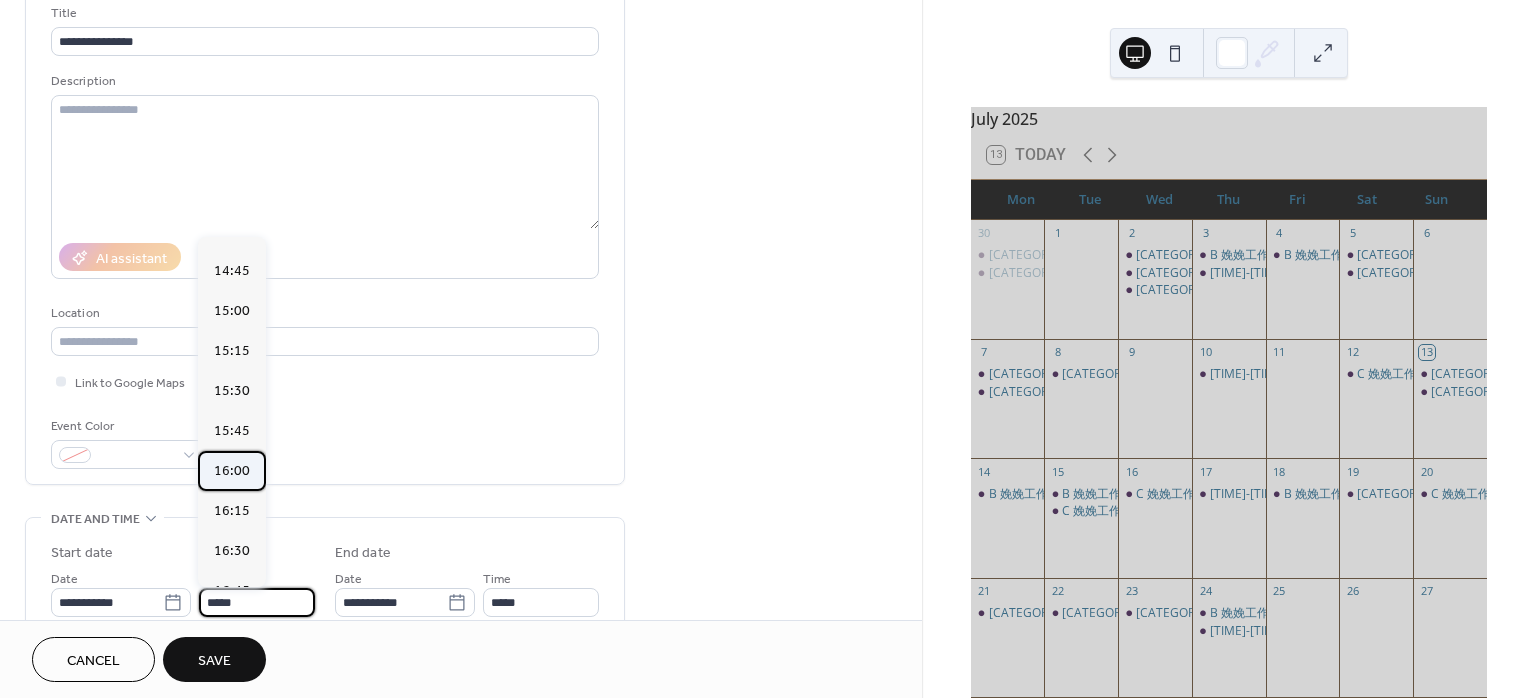 click on "16:00" at bounding box center [232, 471] 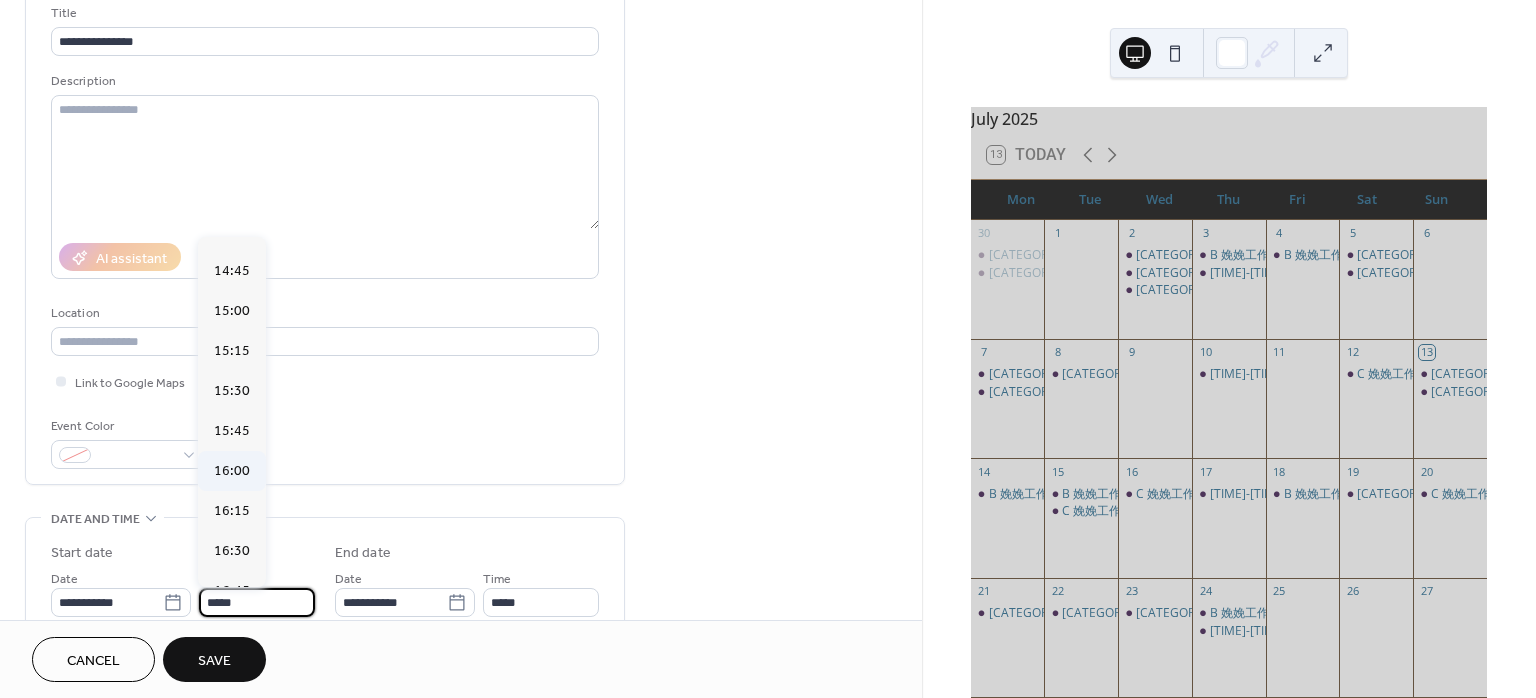 type on "*****" 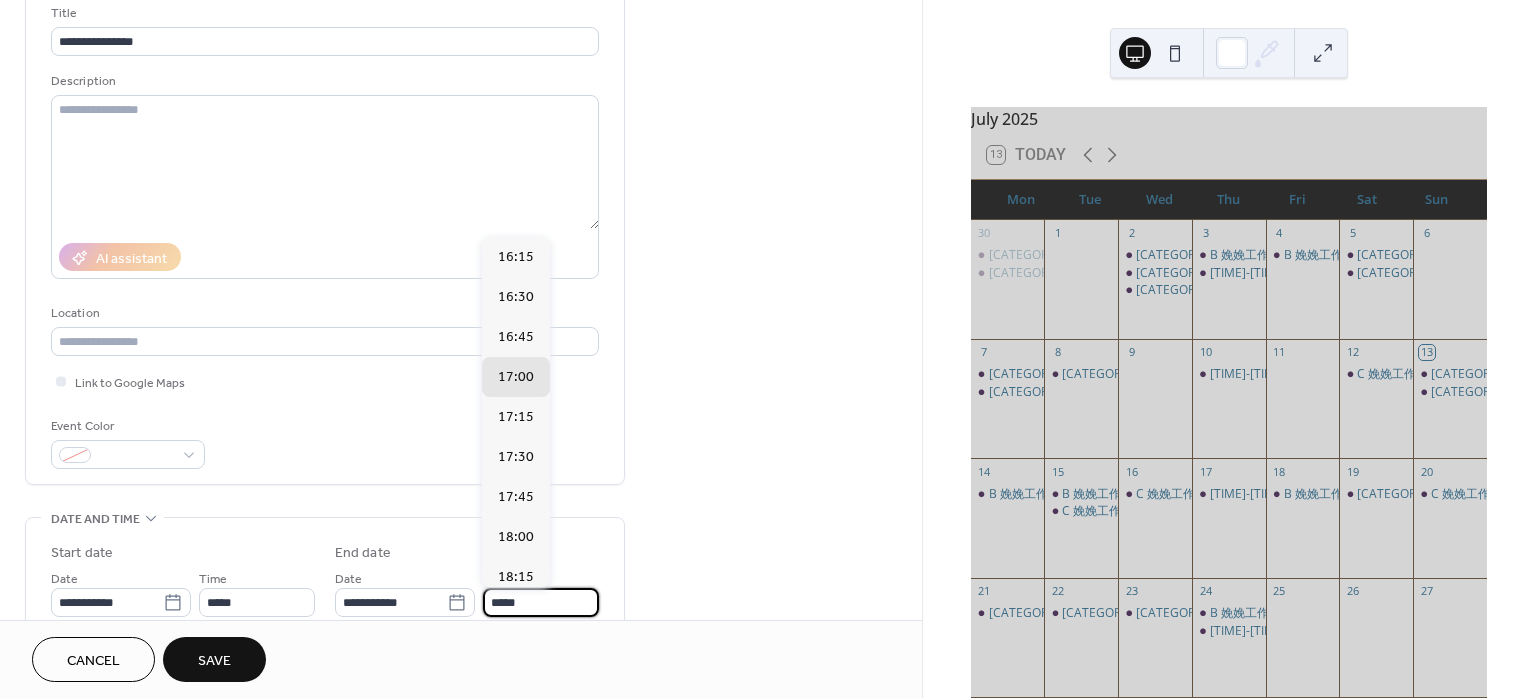click on "*****" at bounding box center (541, 602) 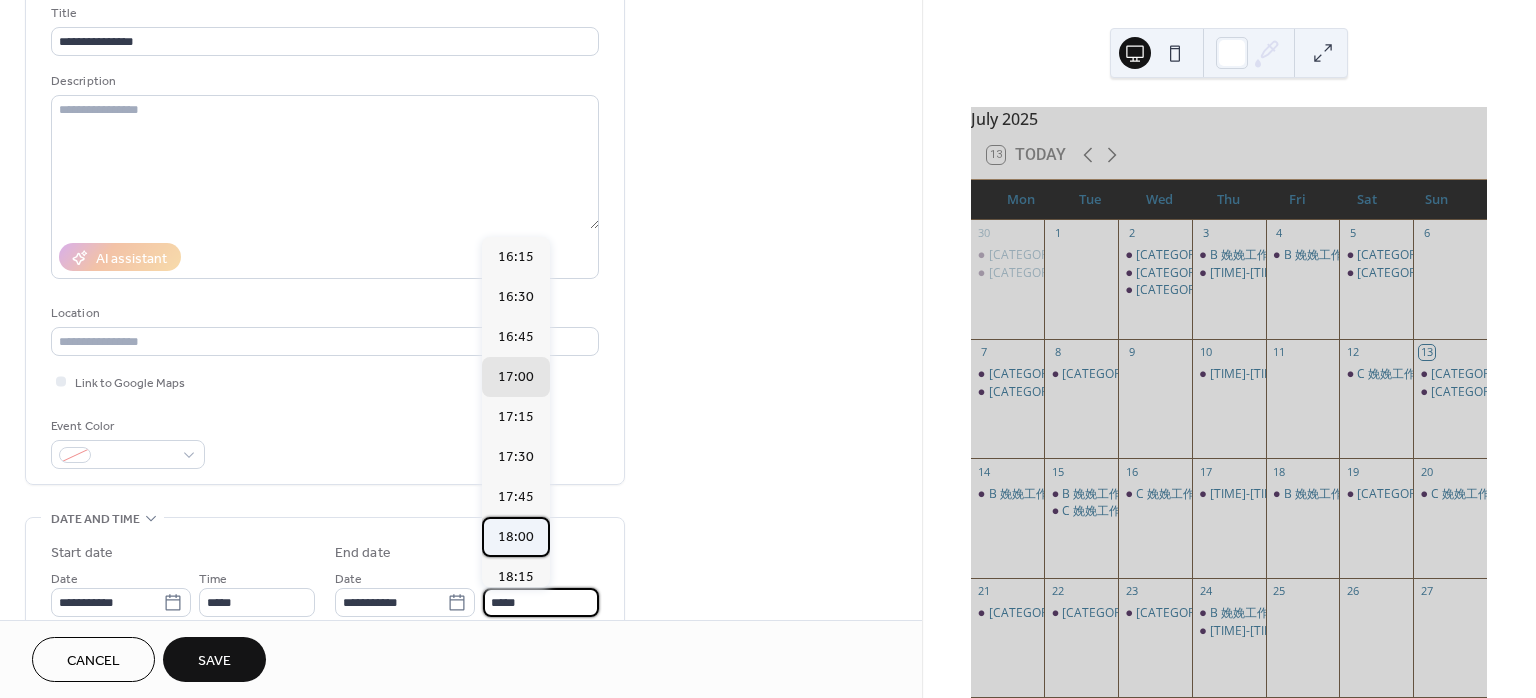 click on "18:00" at bounding box center (516, 537) 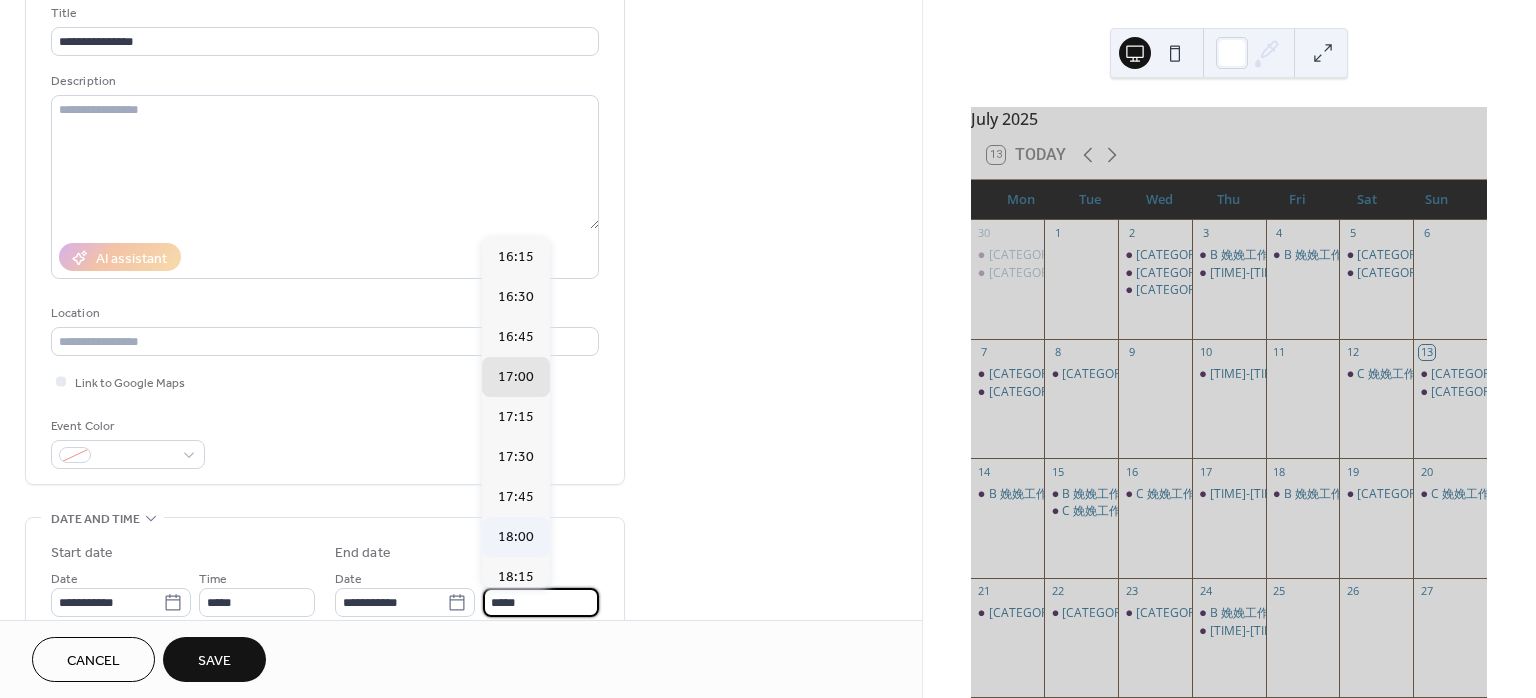 type on "*****" 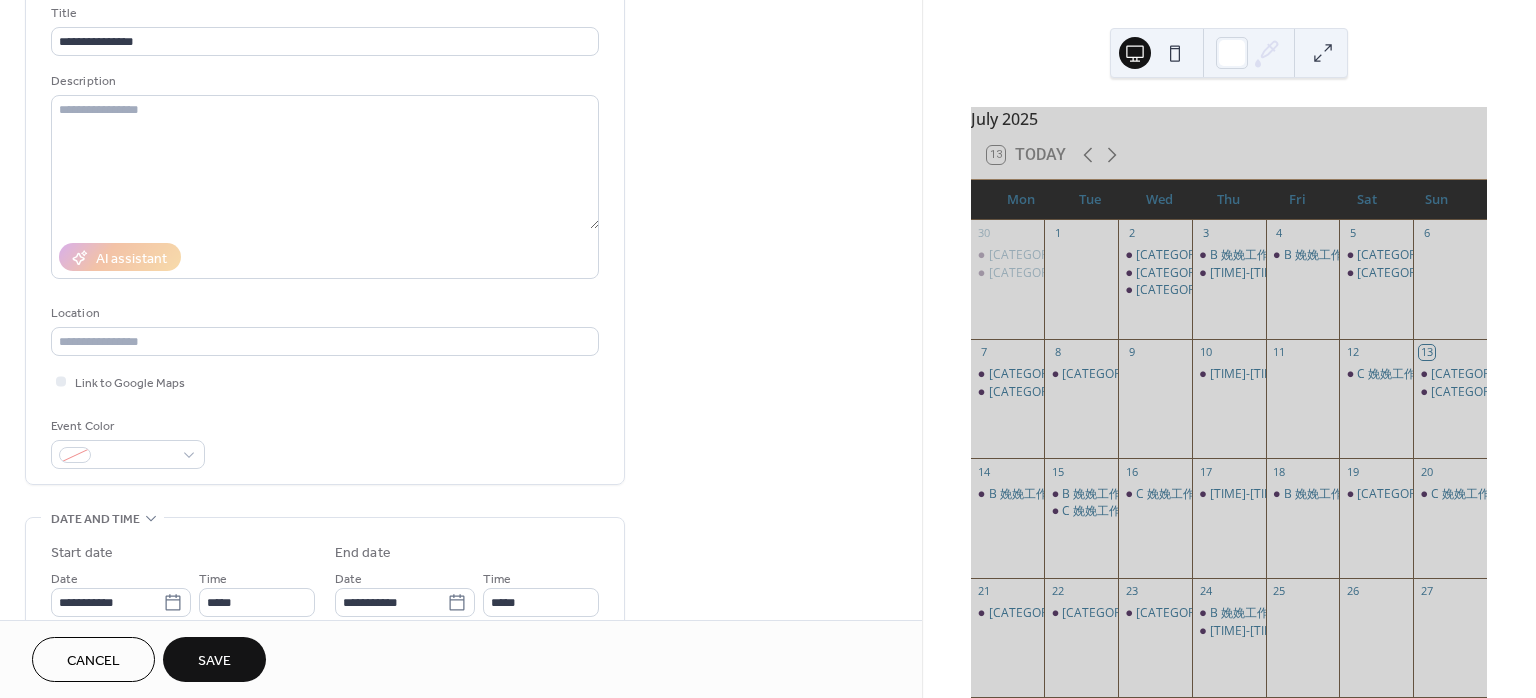 click on "Save" at bounding box center [214, 661] 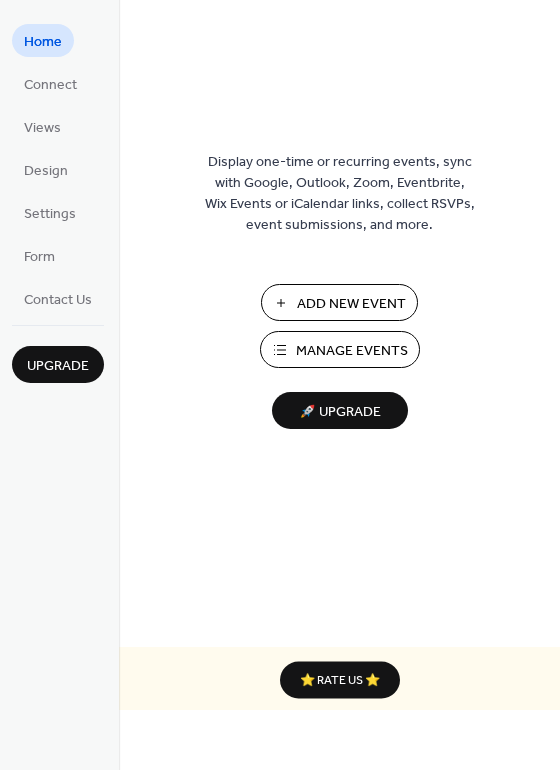 scroll, scrollTop: 0, scrollLeft: 0, axis: both 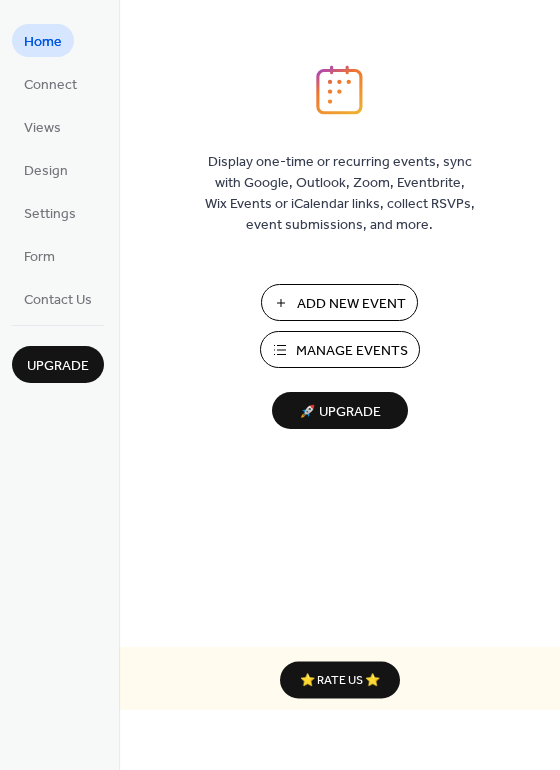 click on "Manage Events" at bounding box center [352, 351] 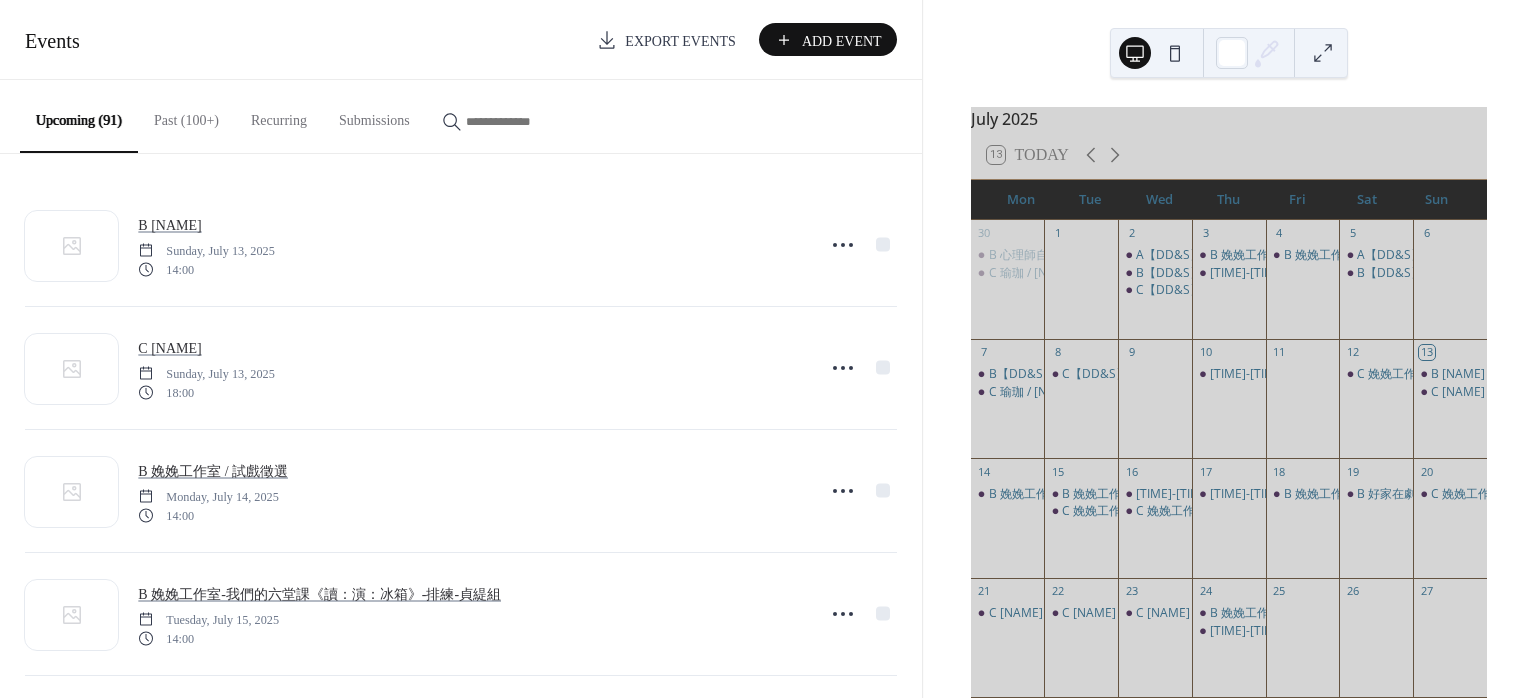 scroll, scrollTop: 0, scrollLeft: 0, axis: both 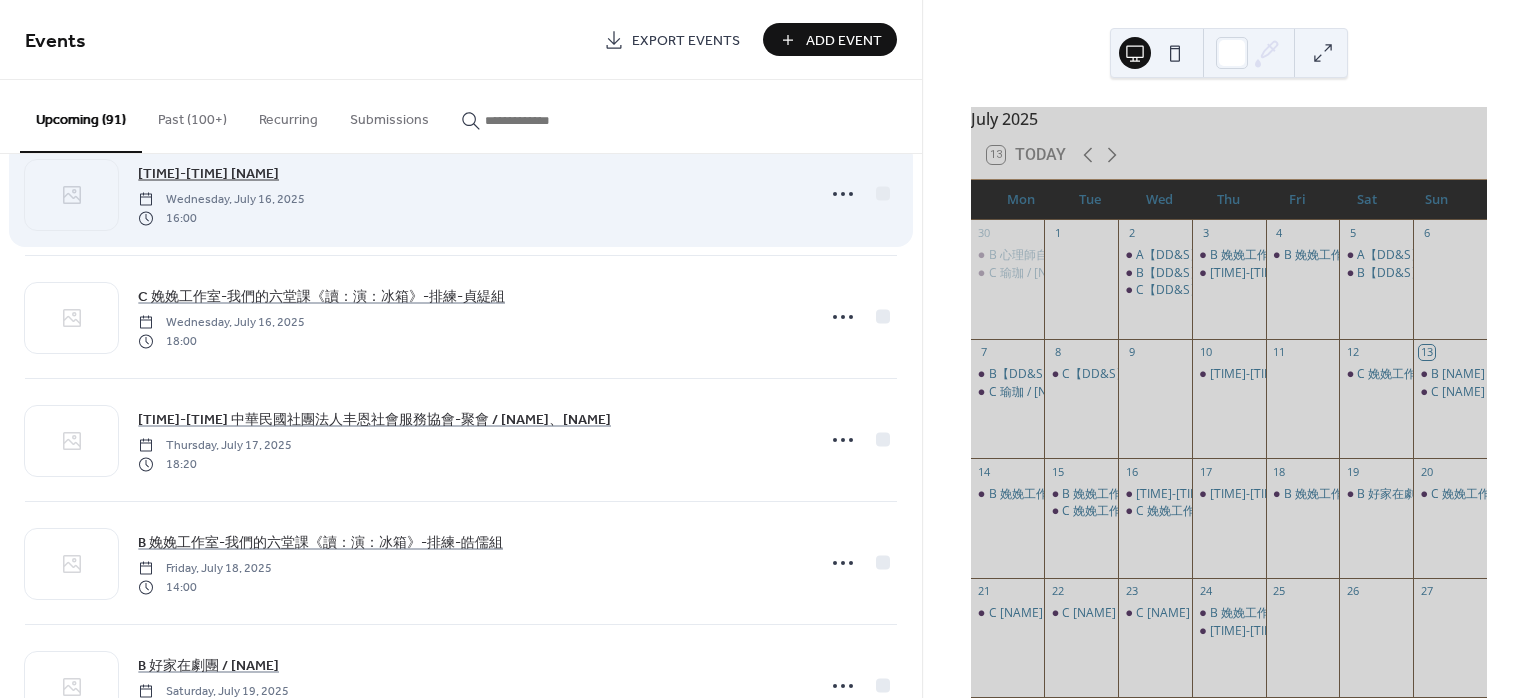 click on "16:00-18:00 林楷翔" at bounding box center (208, 174) 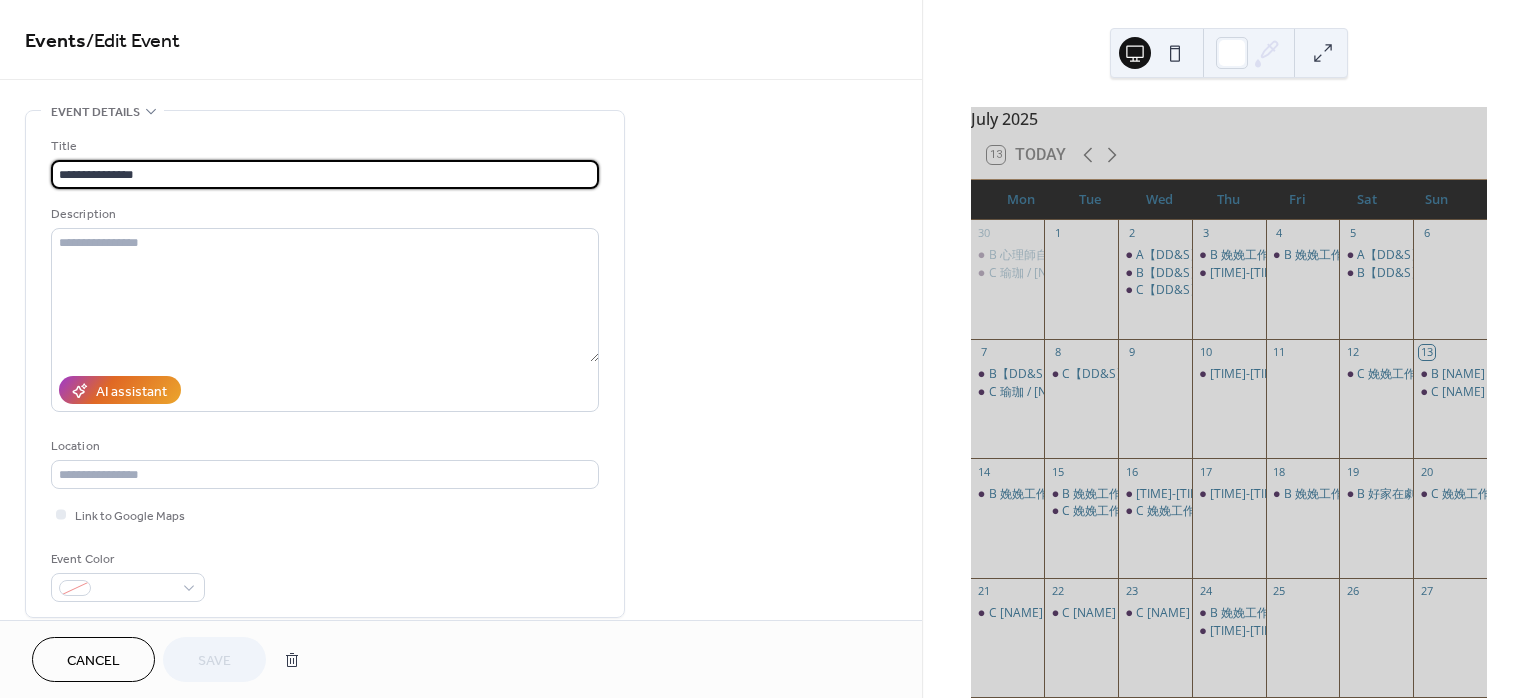 click on "**********" at bounding box center (325, 174) 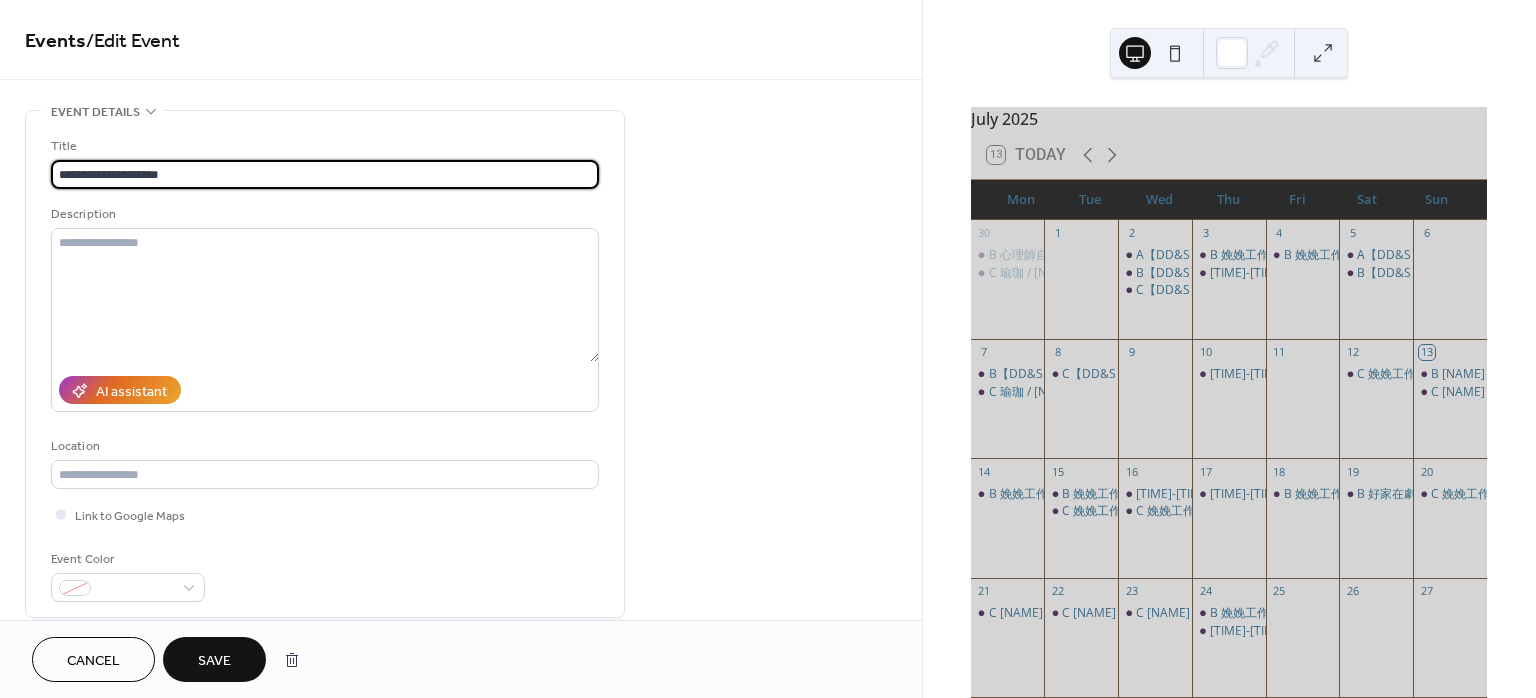 type on "**********" 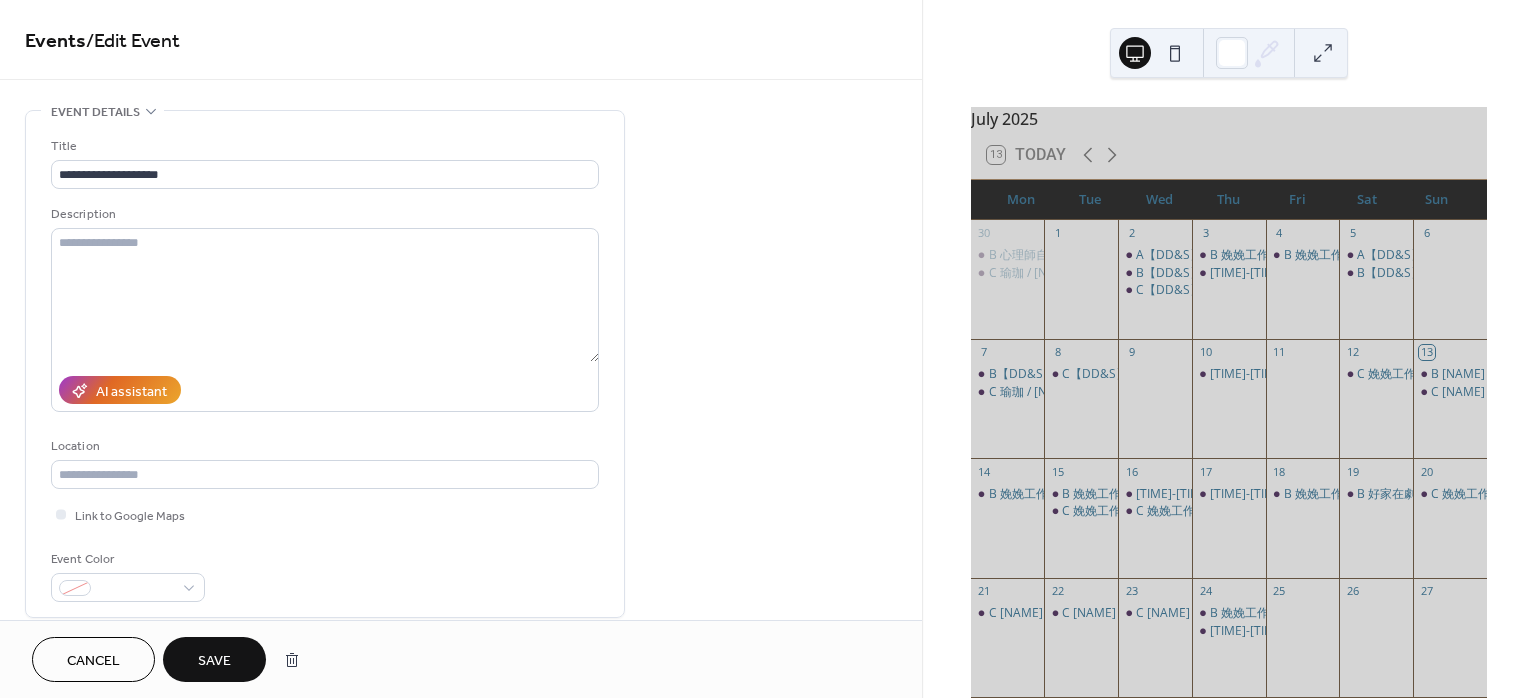 click on "Save" at bounding box center [214, 659] 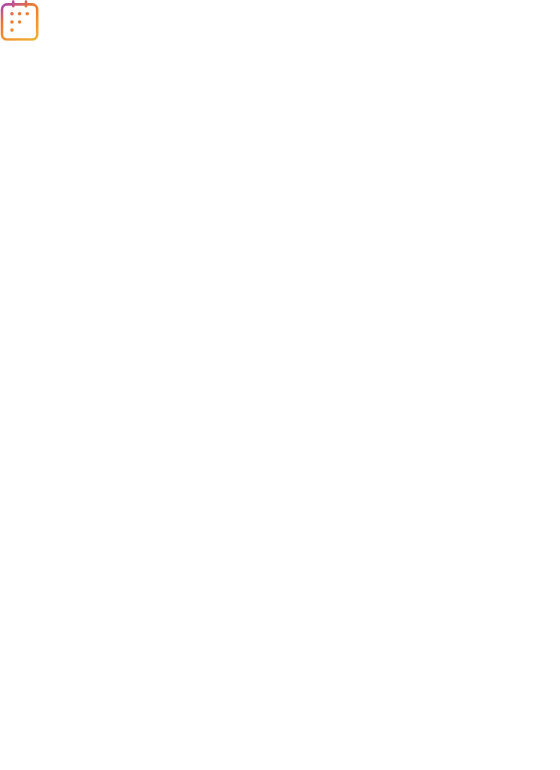 scroll, scrollTop: 0, scrollLeft: 0, axis: both 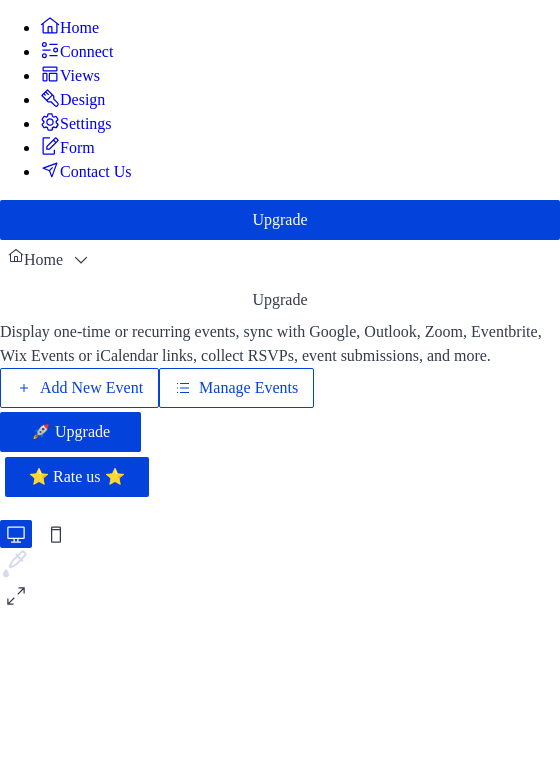click on "Manage Events" at bounding box center (248, 388) 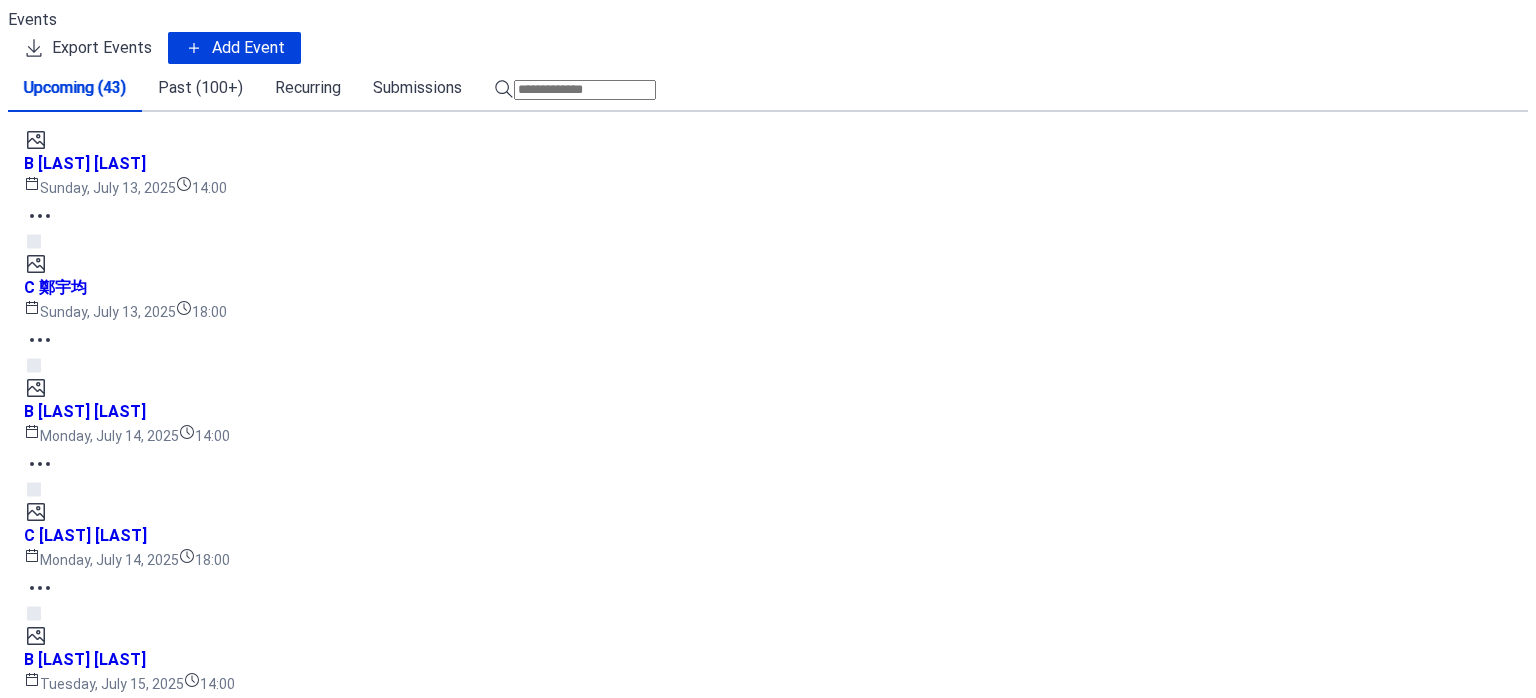 scroll, scrollTop: 0, scrollLeft: 0, axis: both 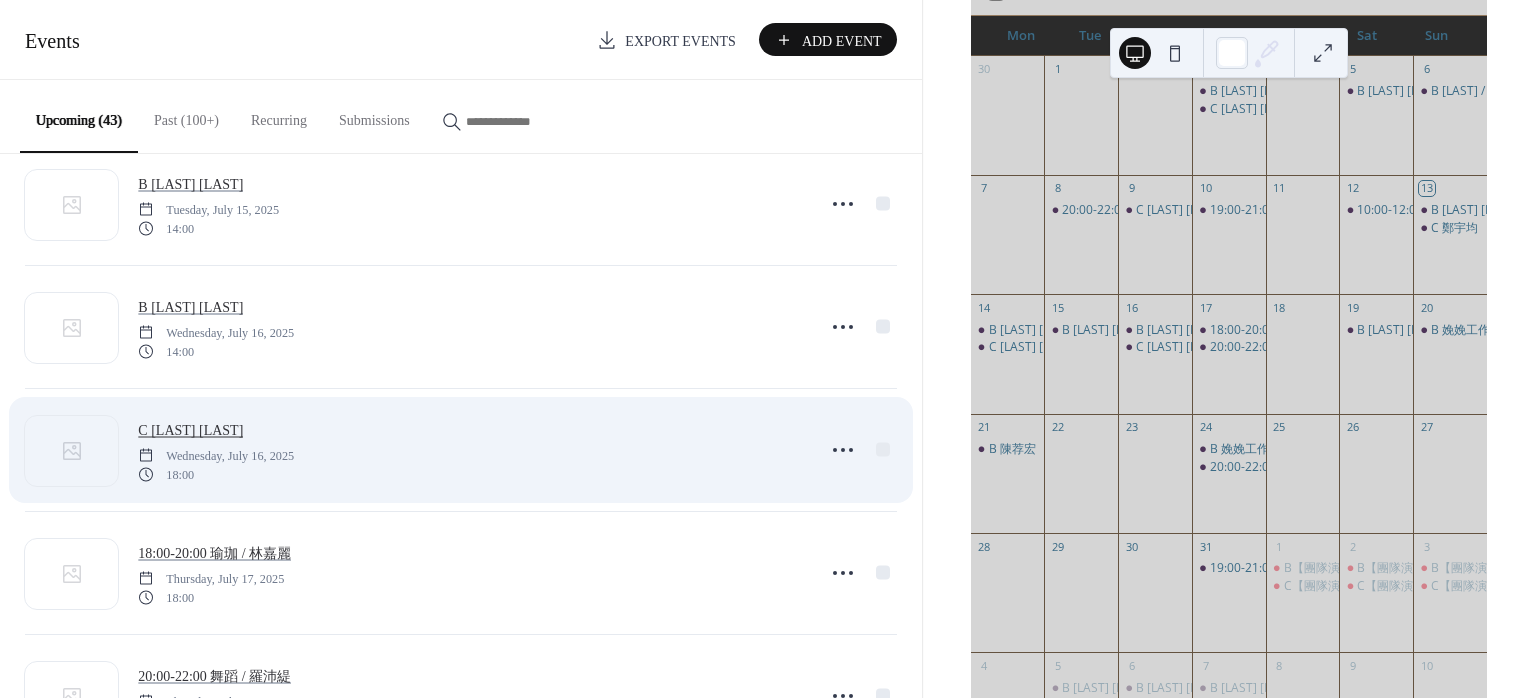 click on "C [LAST] [LAST]" at bounding box center (190, 430) 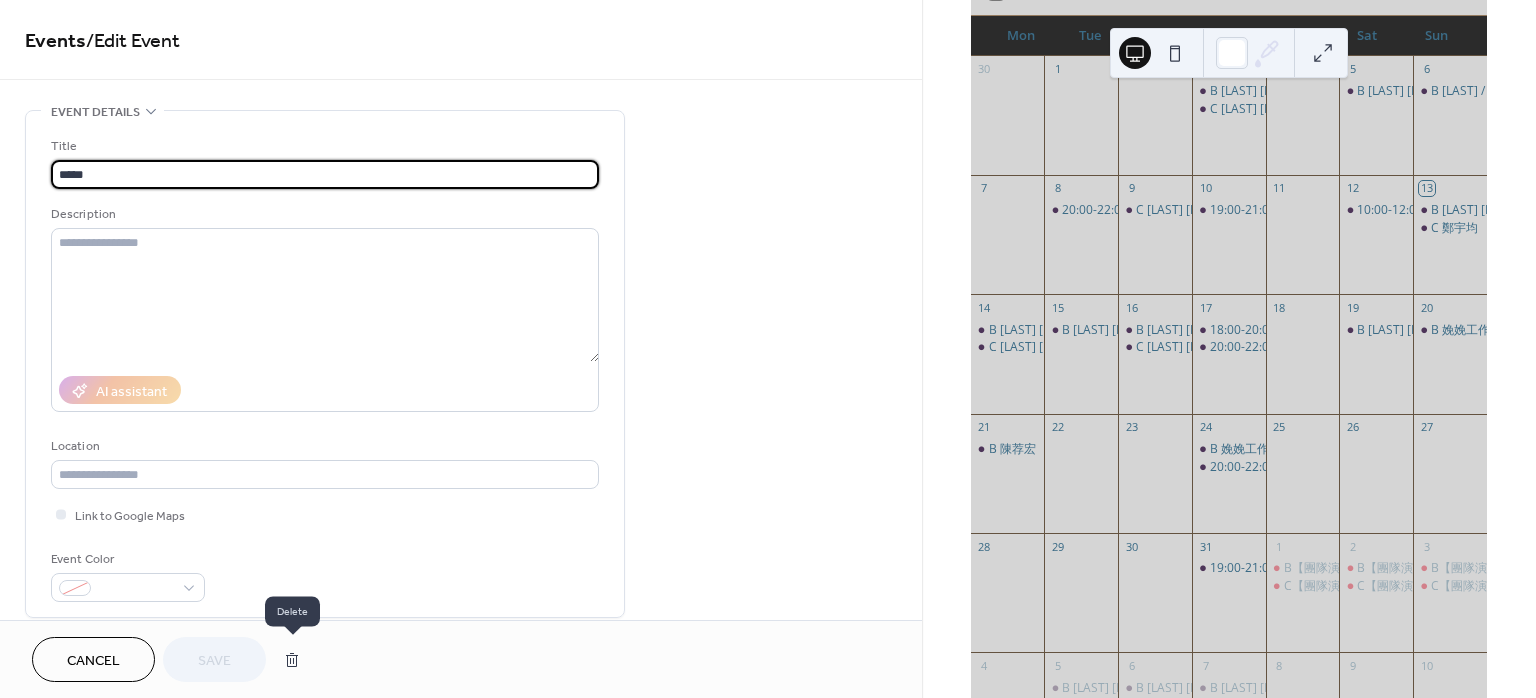 click at bounding box center [292, 660] 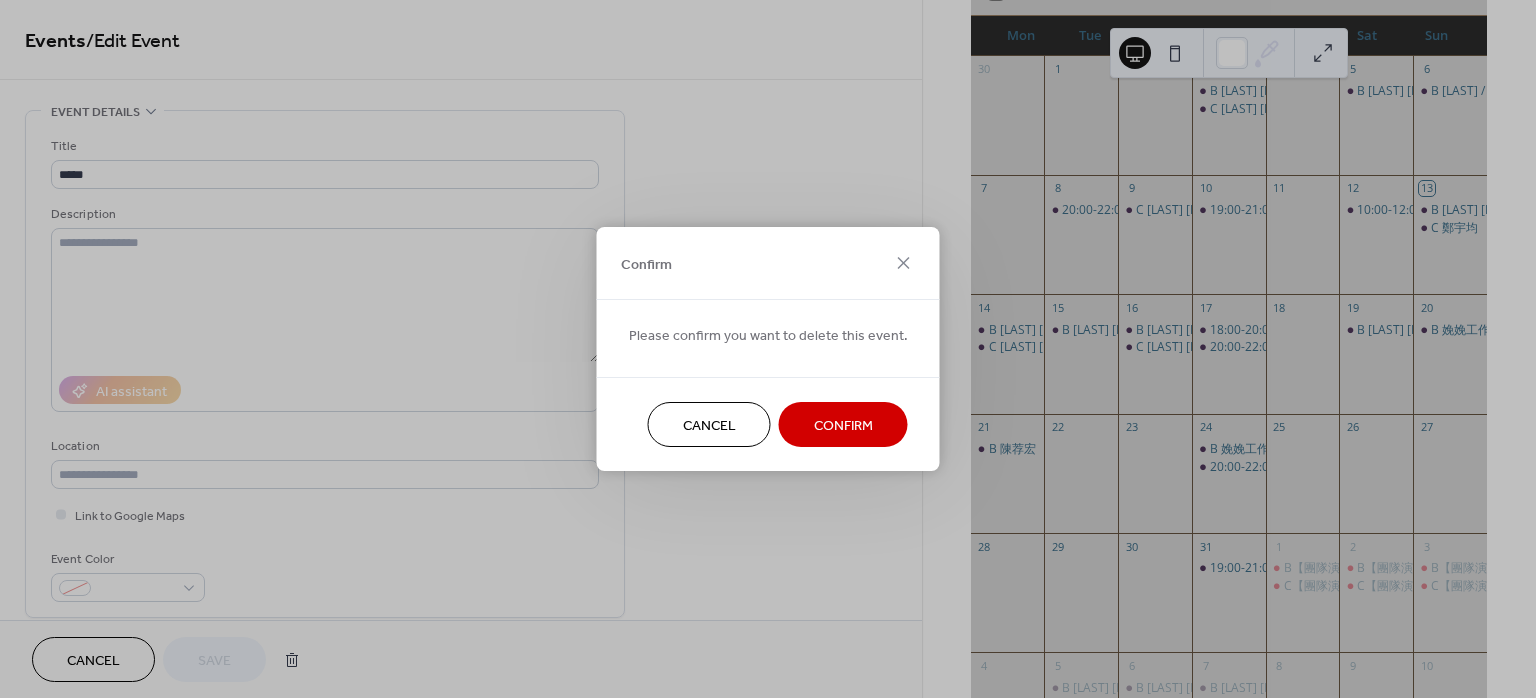 click on "Confirm" at bounding box center [843, 426] 